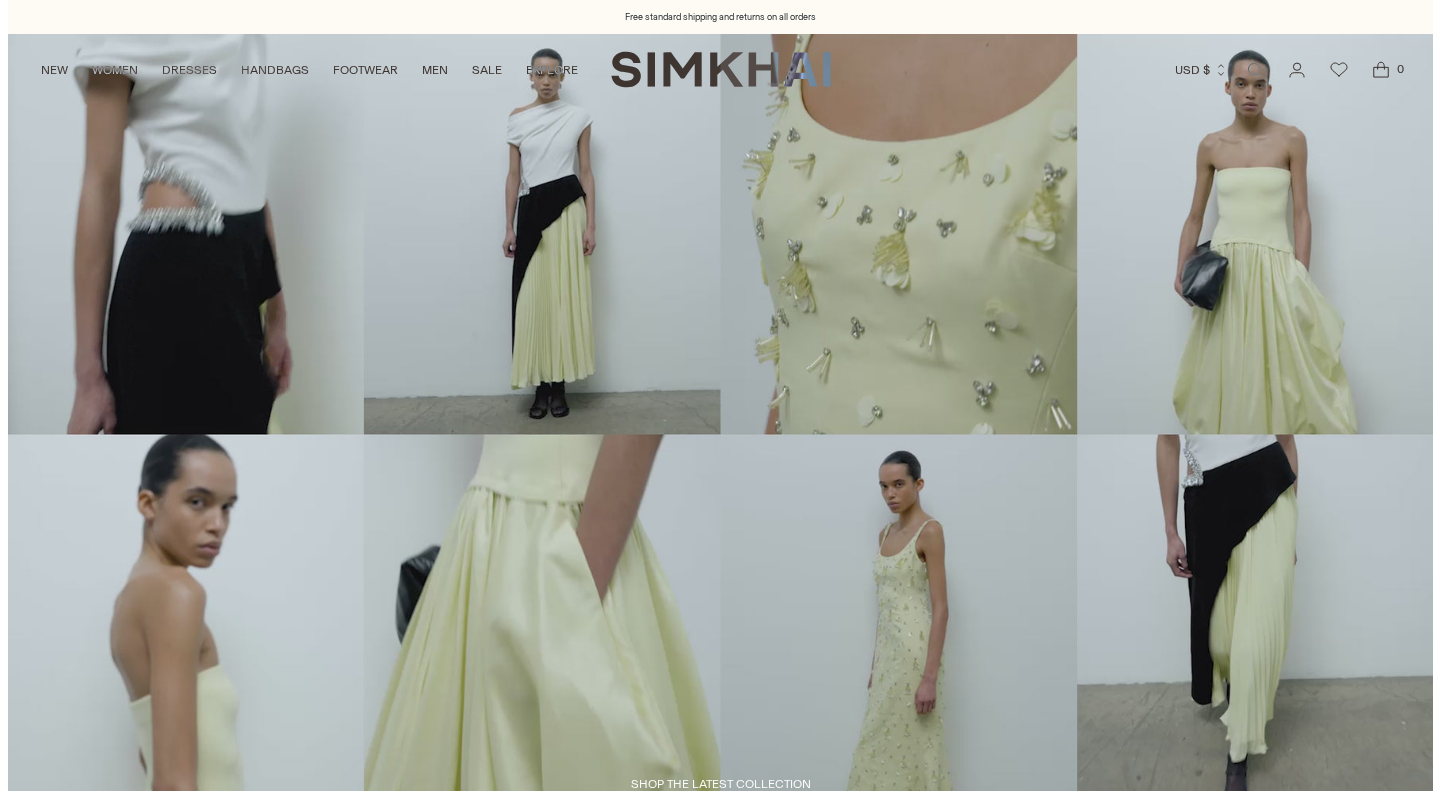 scroll, scrollTop: 0, scrollLeft: 0, axis: both 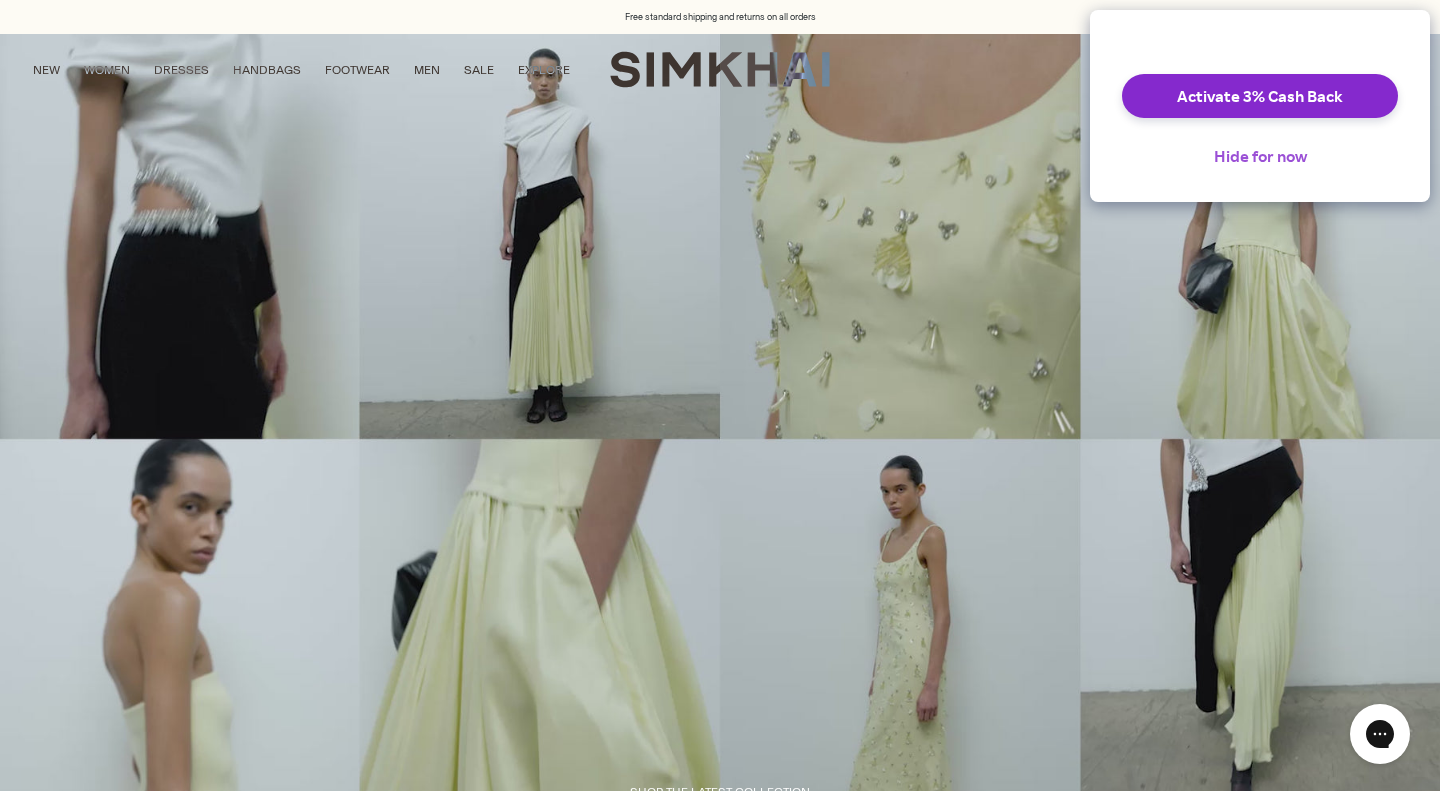 click on "Hide for now" at bounding box center (1260, 156) 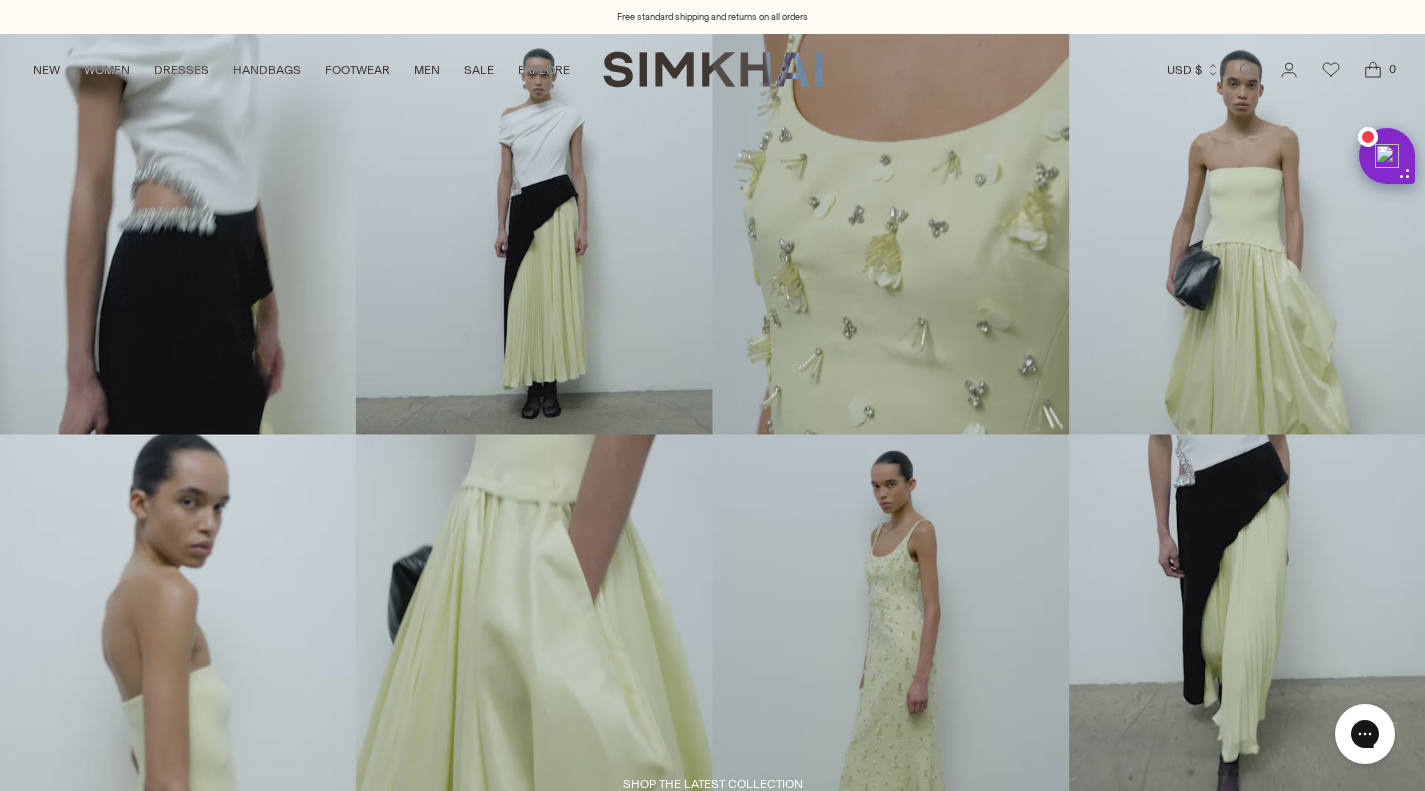 scroll, scrollTop: 184, scrollLeft: 0, axis: vertical 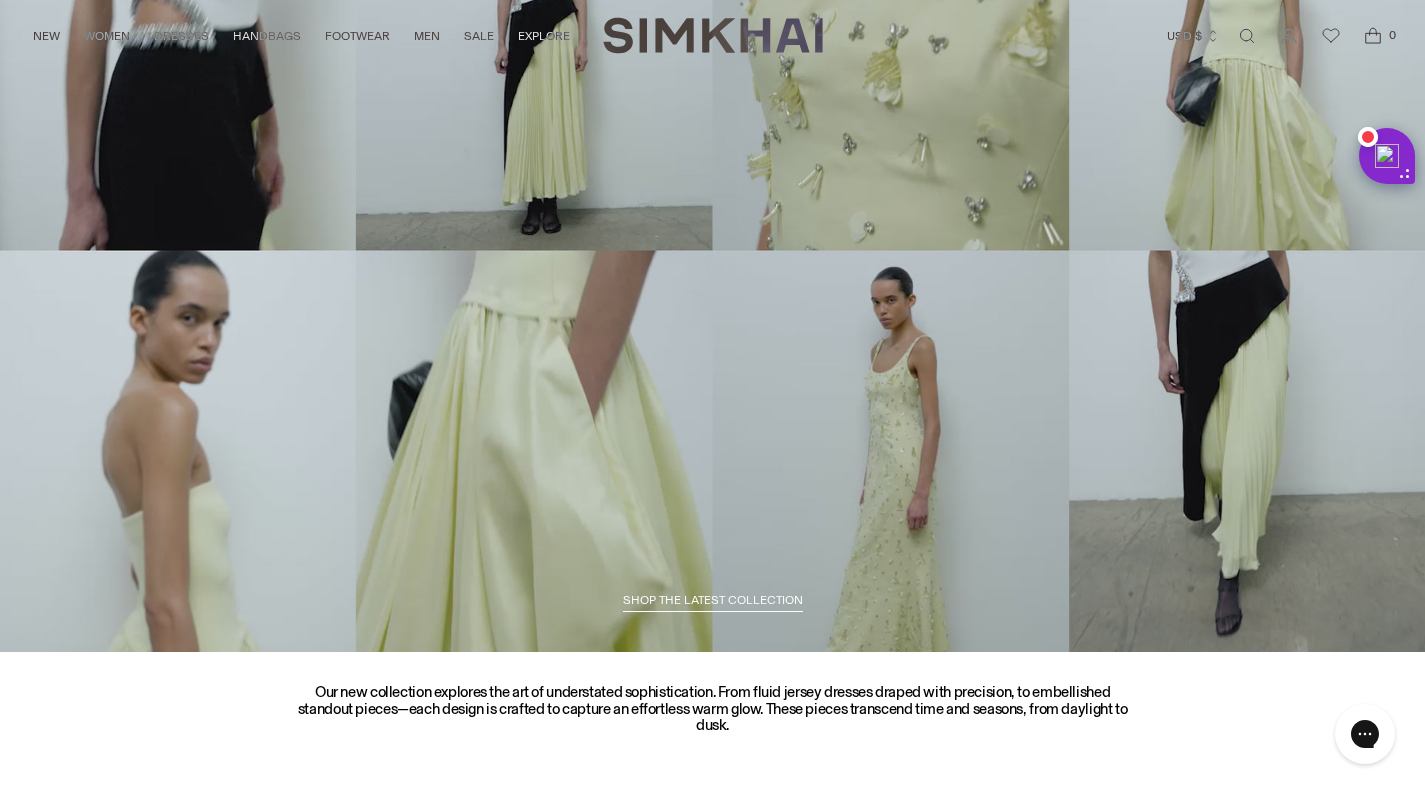 click on "SHOP THE LATEST COLLECTION" at bounding box center [713, 600] 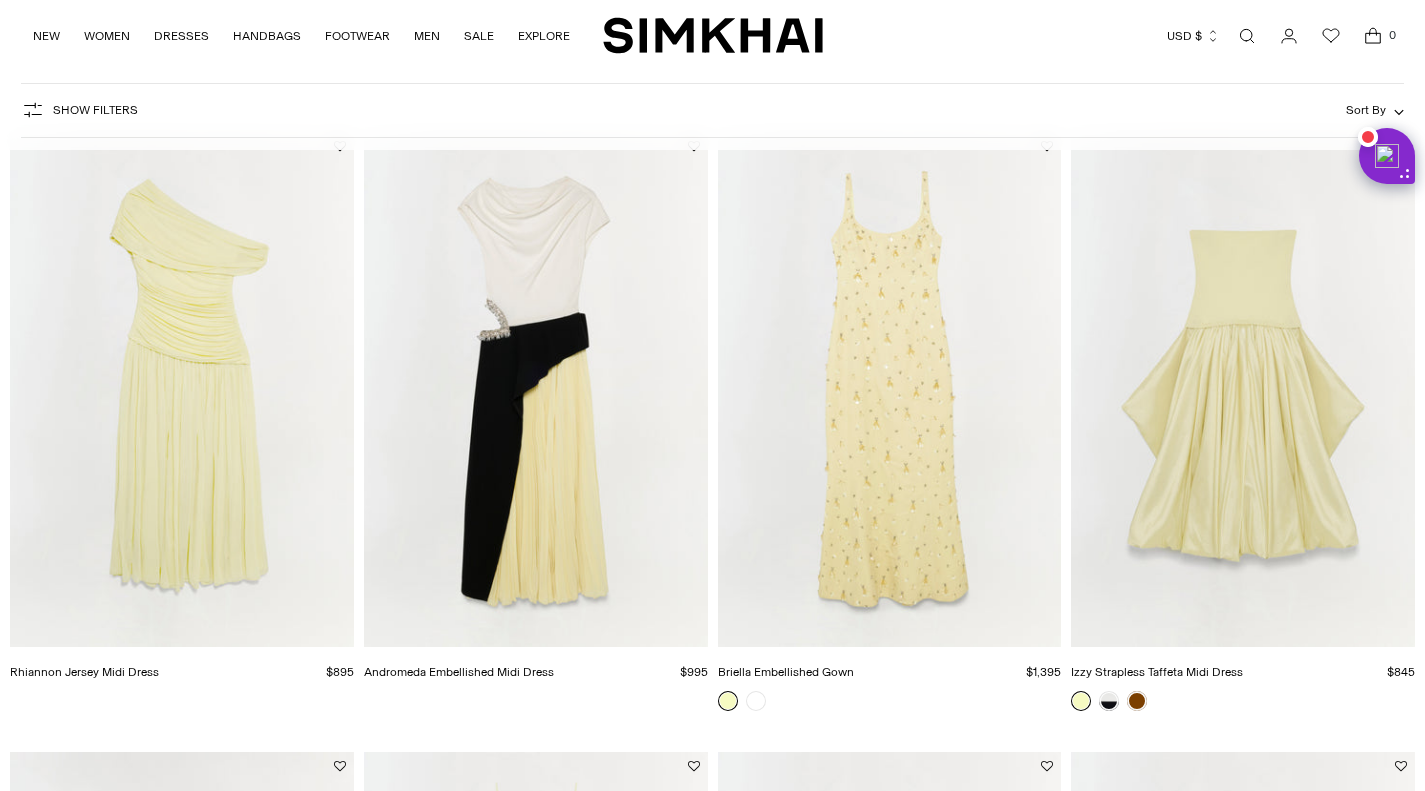 scroll, scrollTop: 147, scrollLeft: 0, axis: vertical 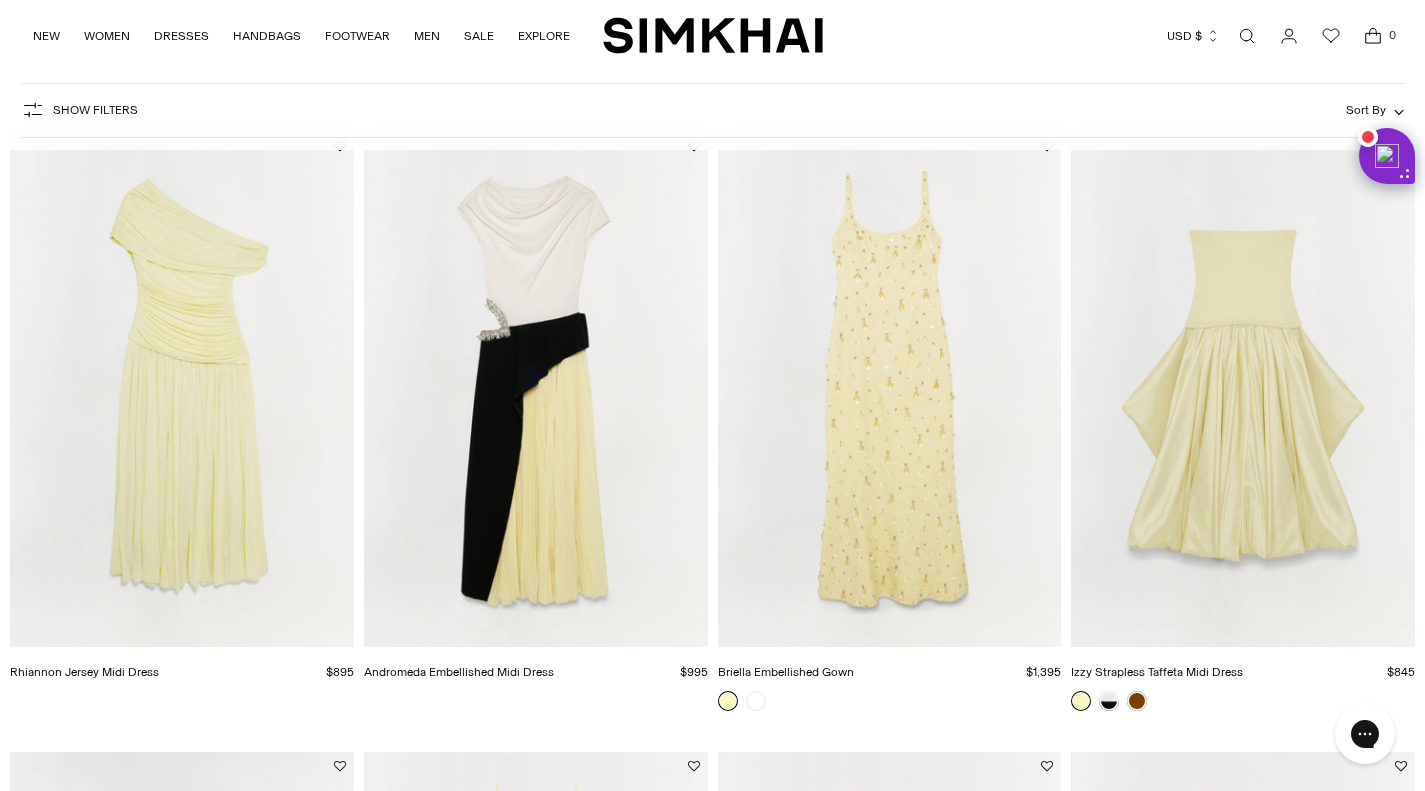 click at bounding box center [0, 0] 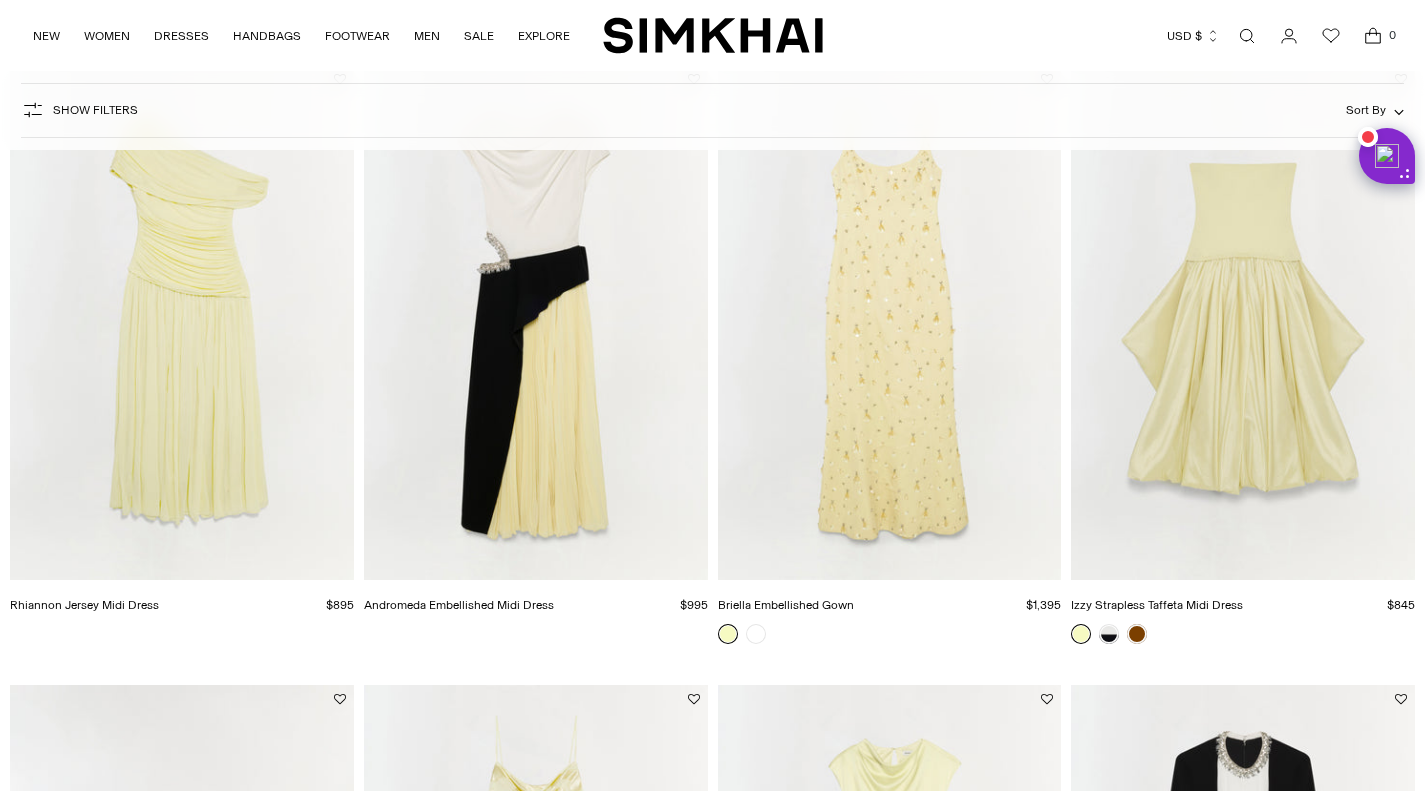 scroll, scrollTop: 397, scrollLeft: 0, axis: vertical 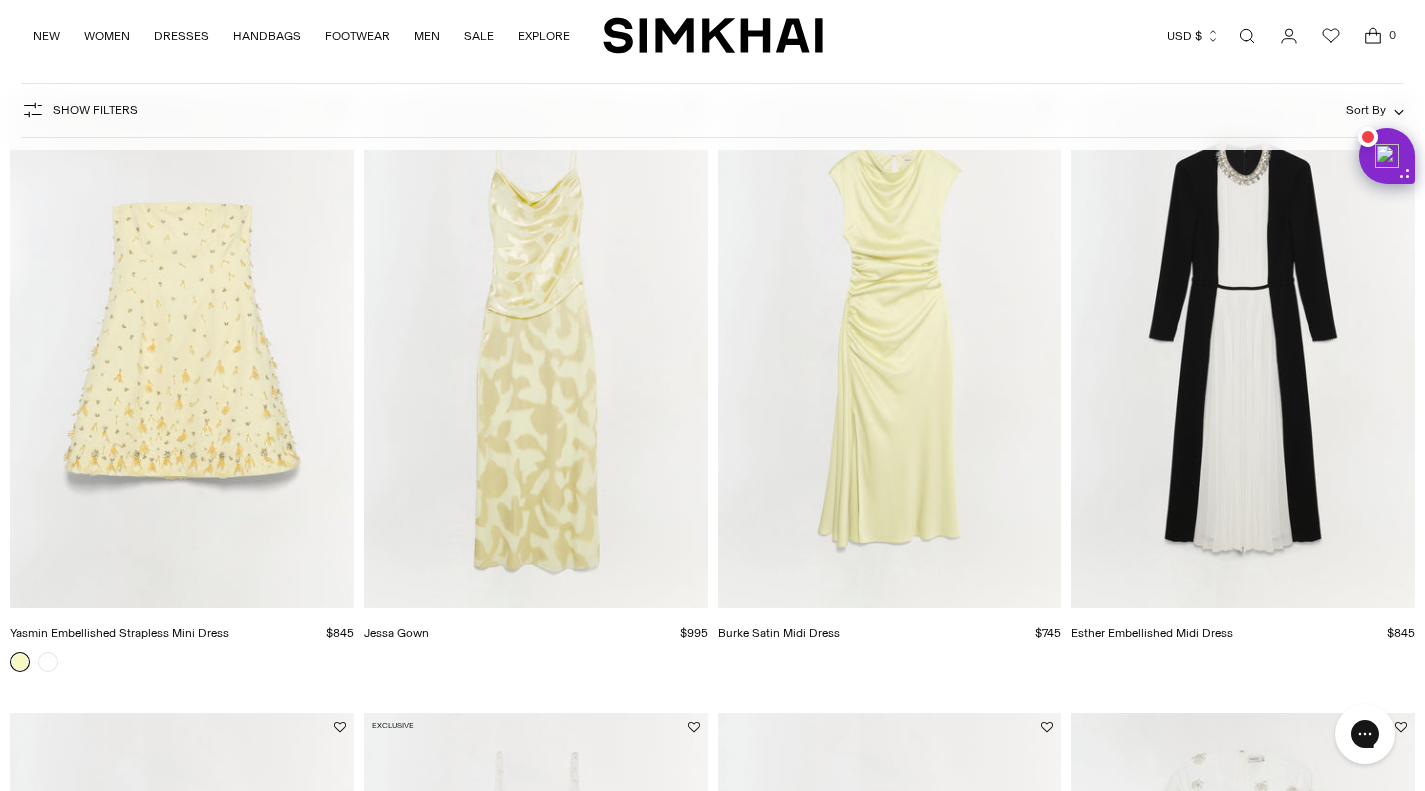 click at bounding box center (0, 0) 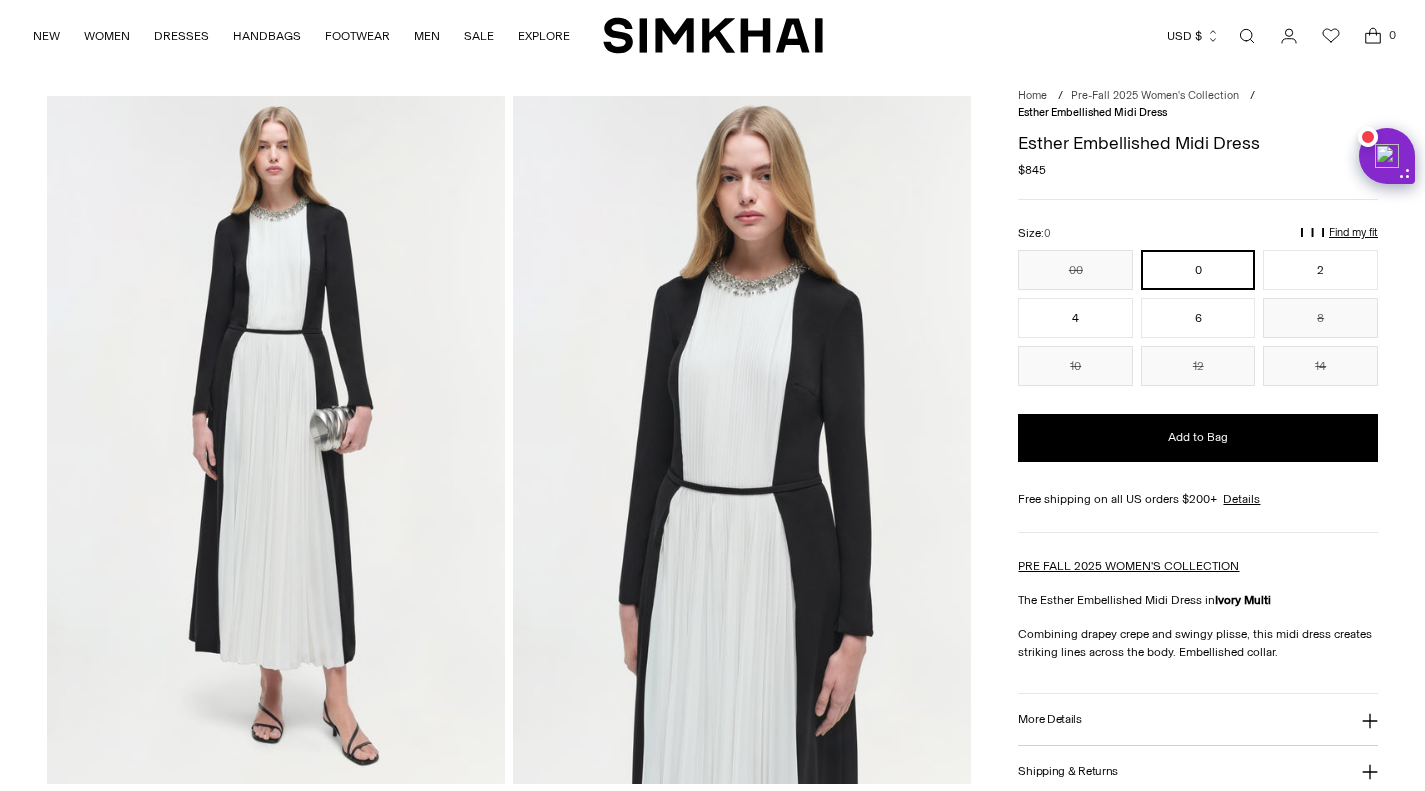 scroll, scrollTop: 232, scrollLeft: 0, axis: vertical 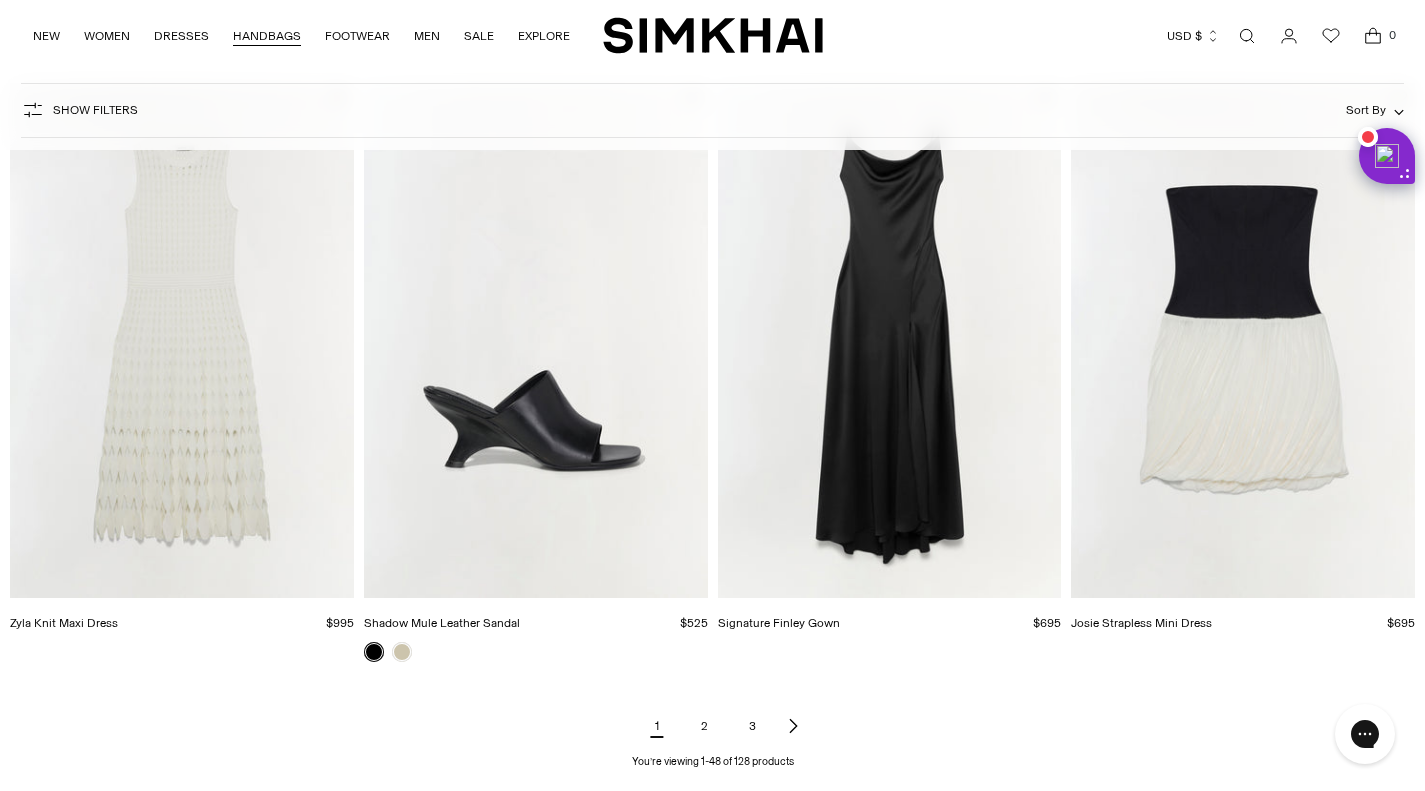 click on "HANDBAGS" at bounding box center [267, 36] 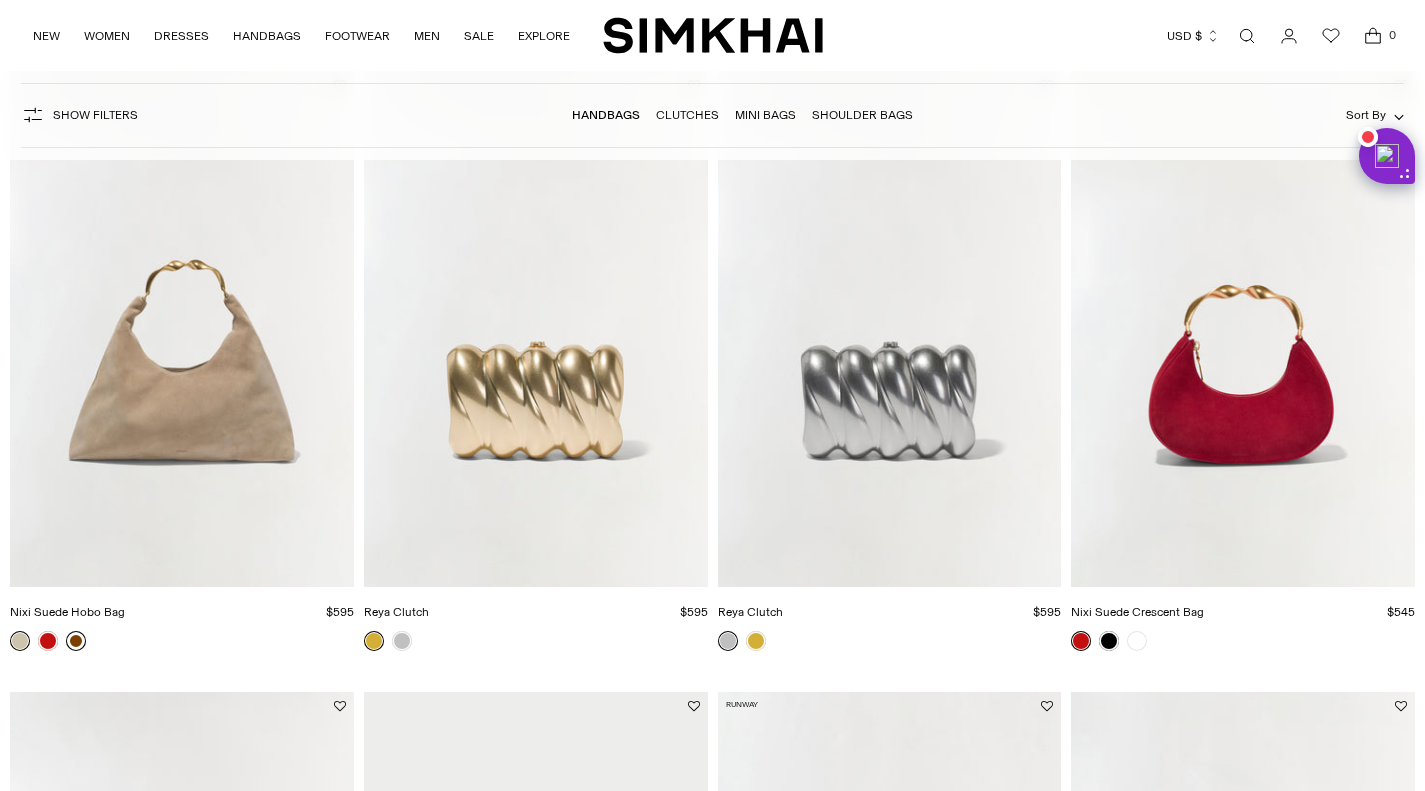 scroll, scrollTop: 2291, scrollLeft: 0, axis: vertical 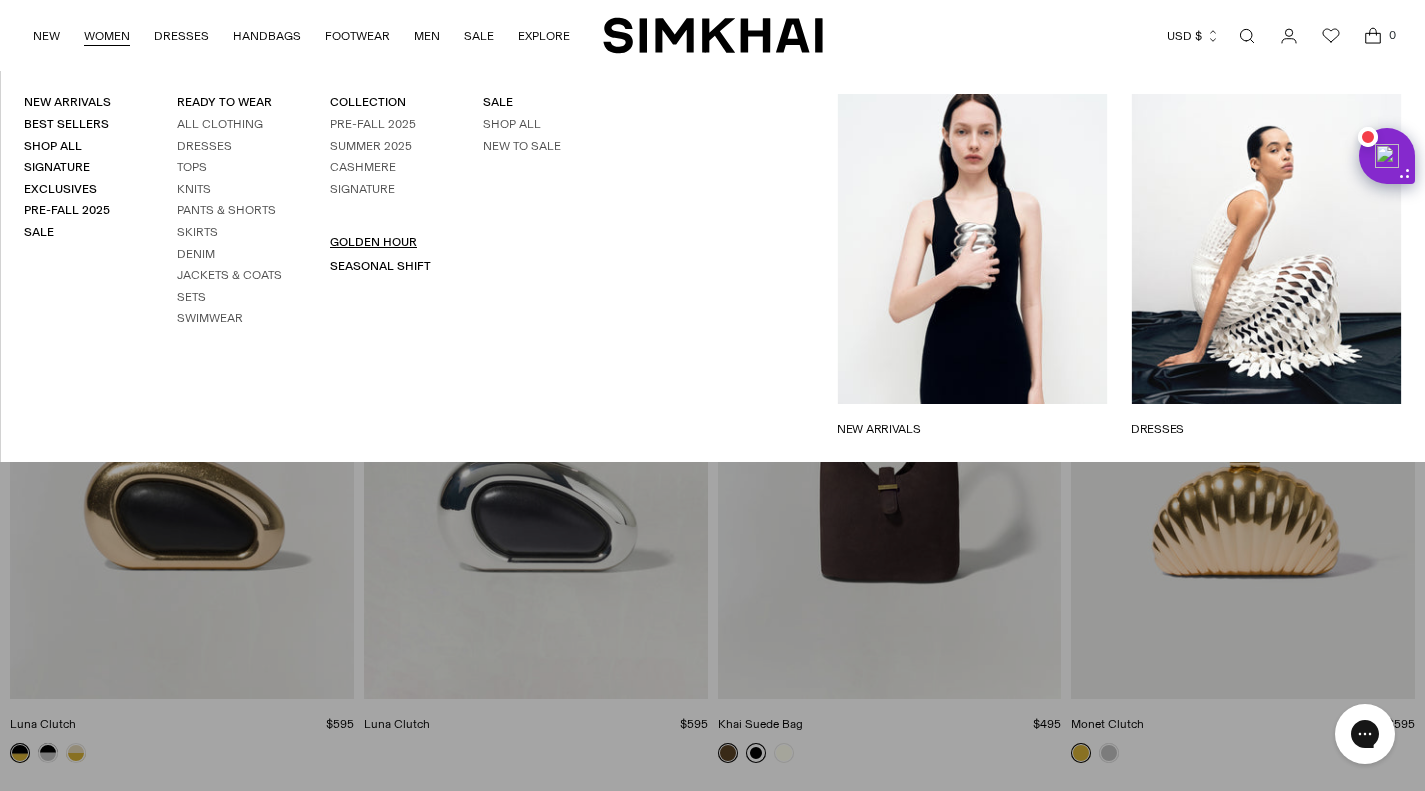 click on "GOLDEN HOUR" at bounding box center [373, 242] 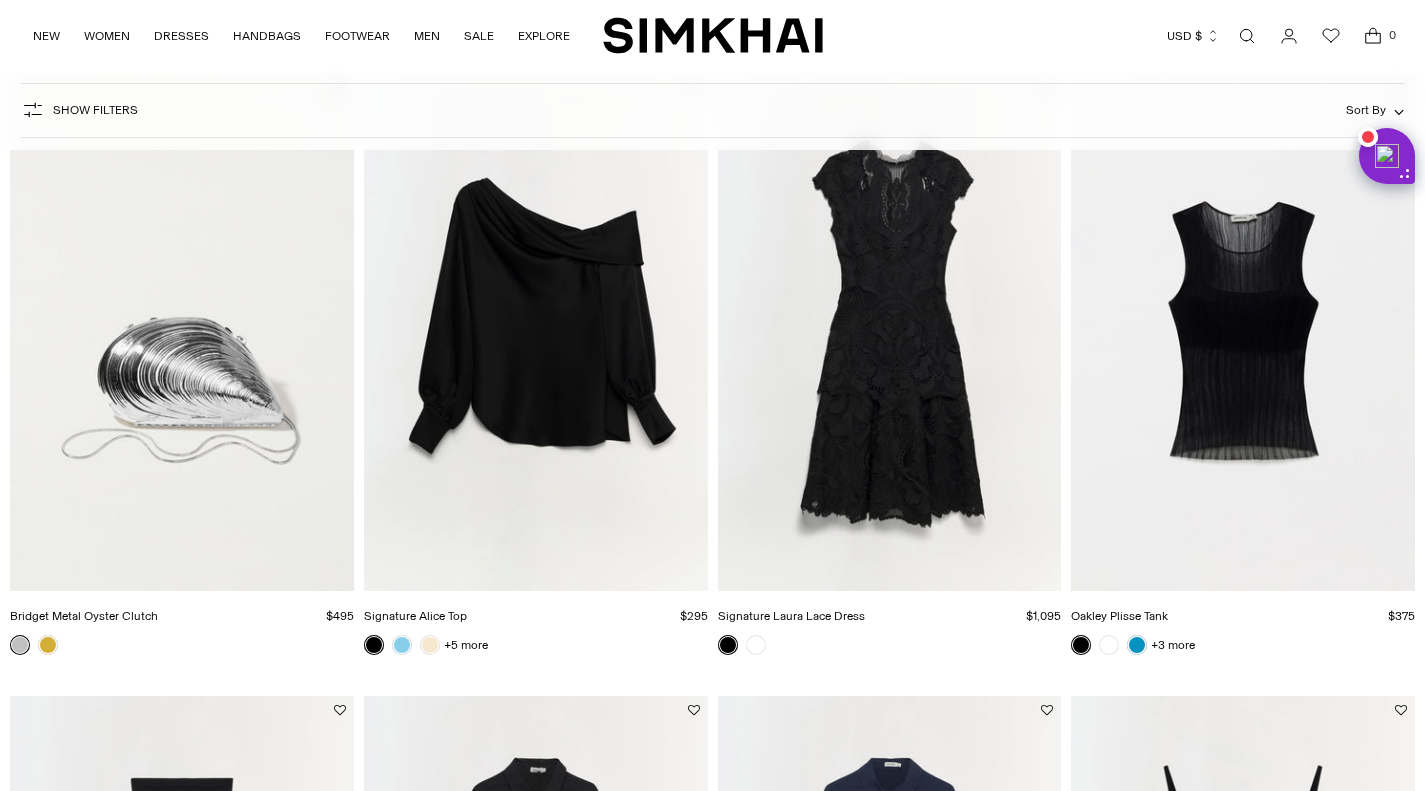 scroll, scrollTop: 1013, scrollLeft: 0, axis: vertical 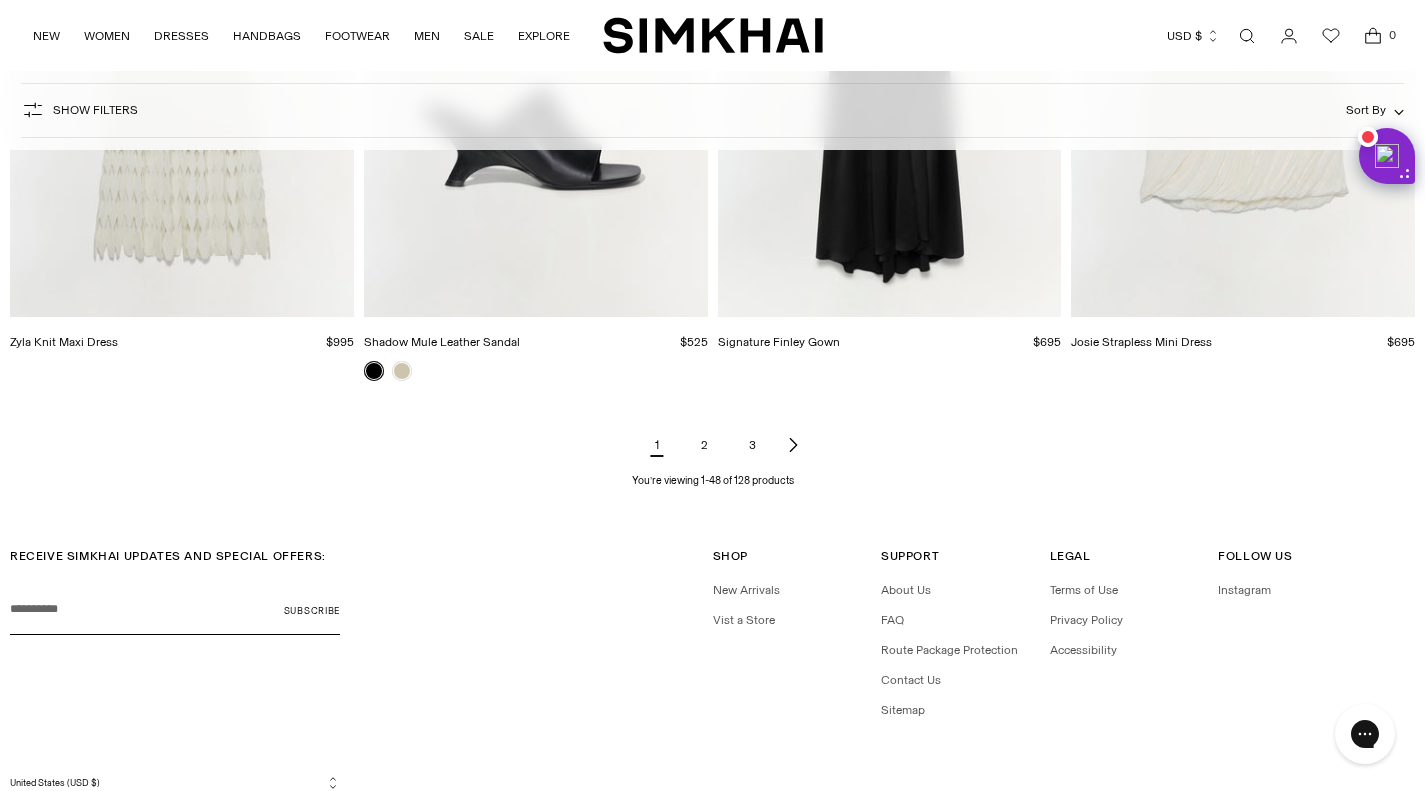 click on "2" at bounding box center [705, 445] 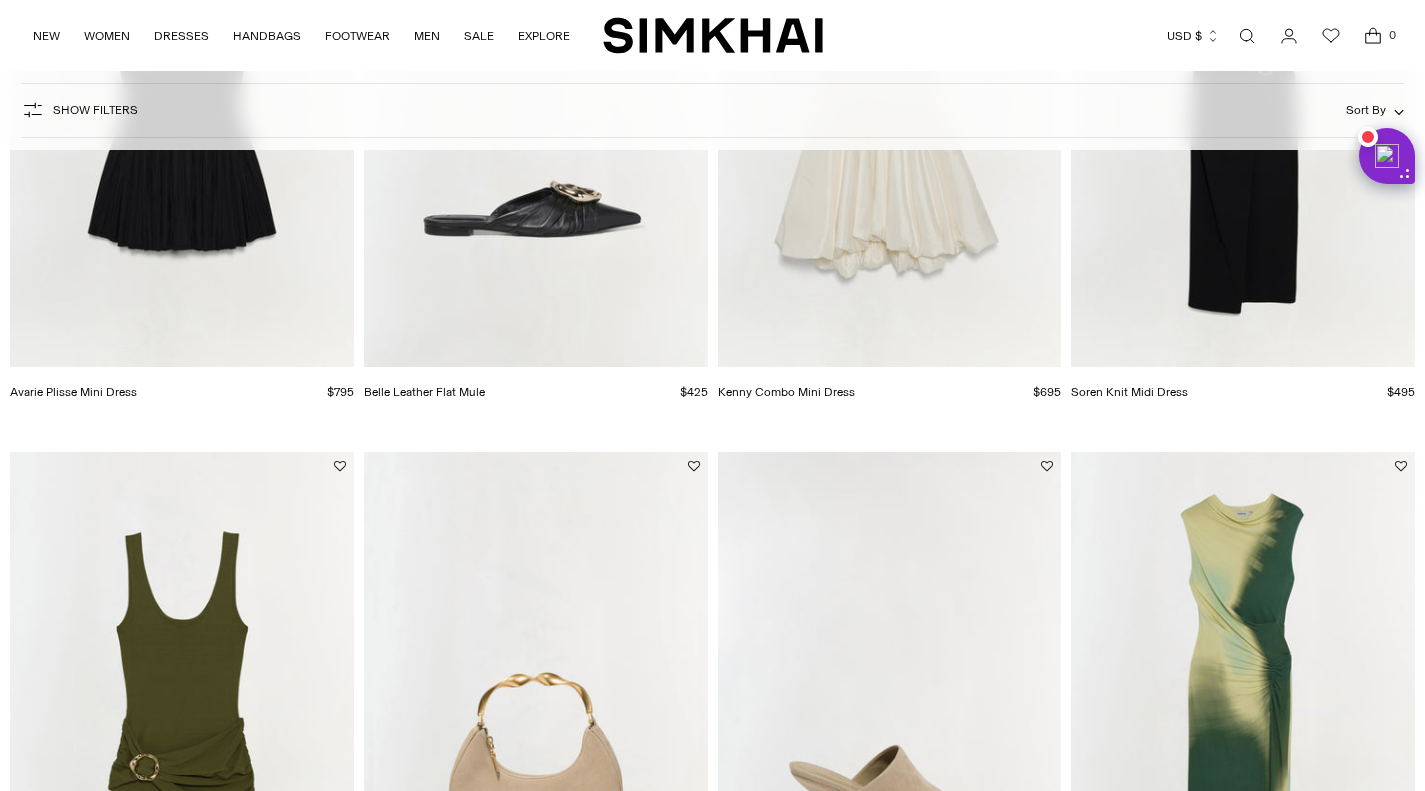 scroll, scrollTop: 3372, scrollLeft: 0, axis: vertical 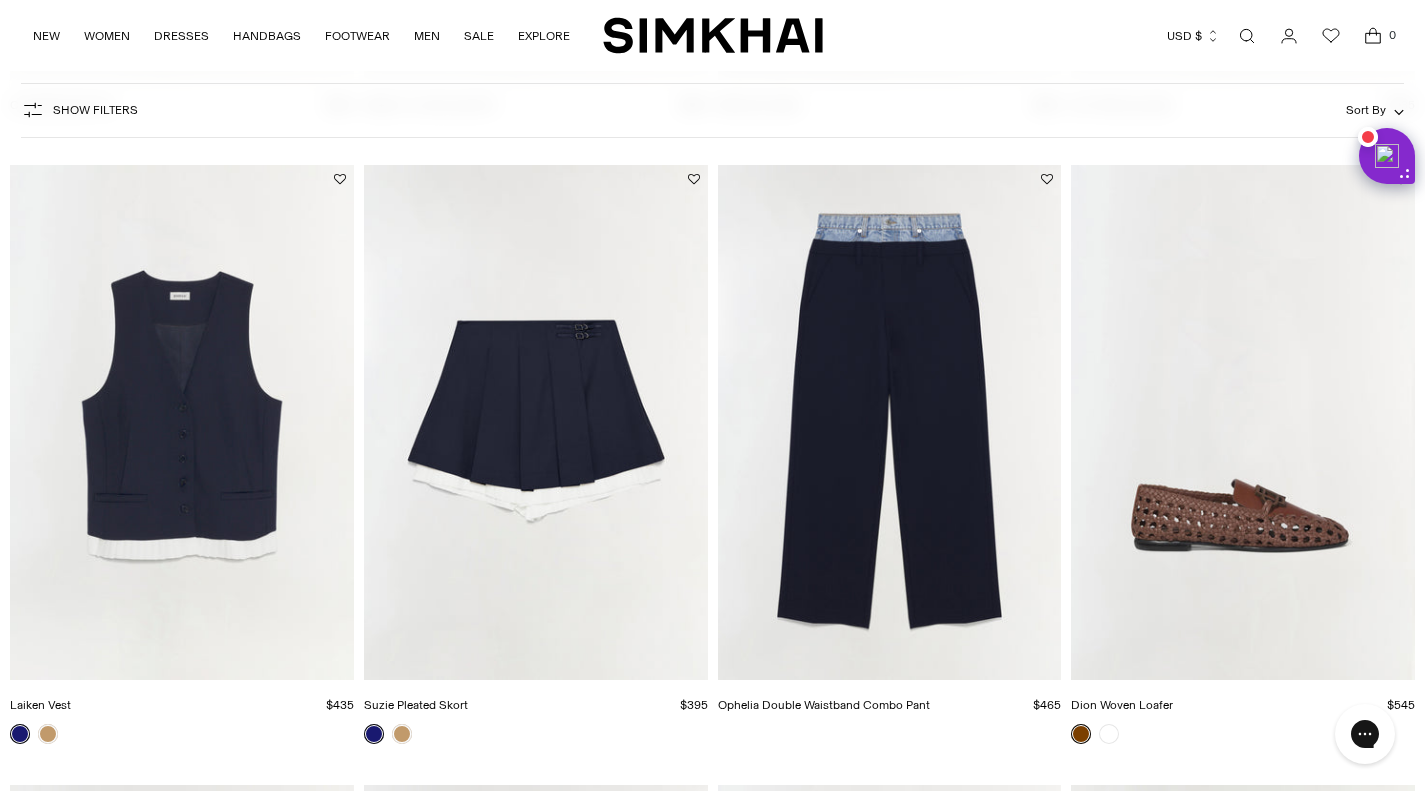 click at bounding box center (0, 0) 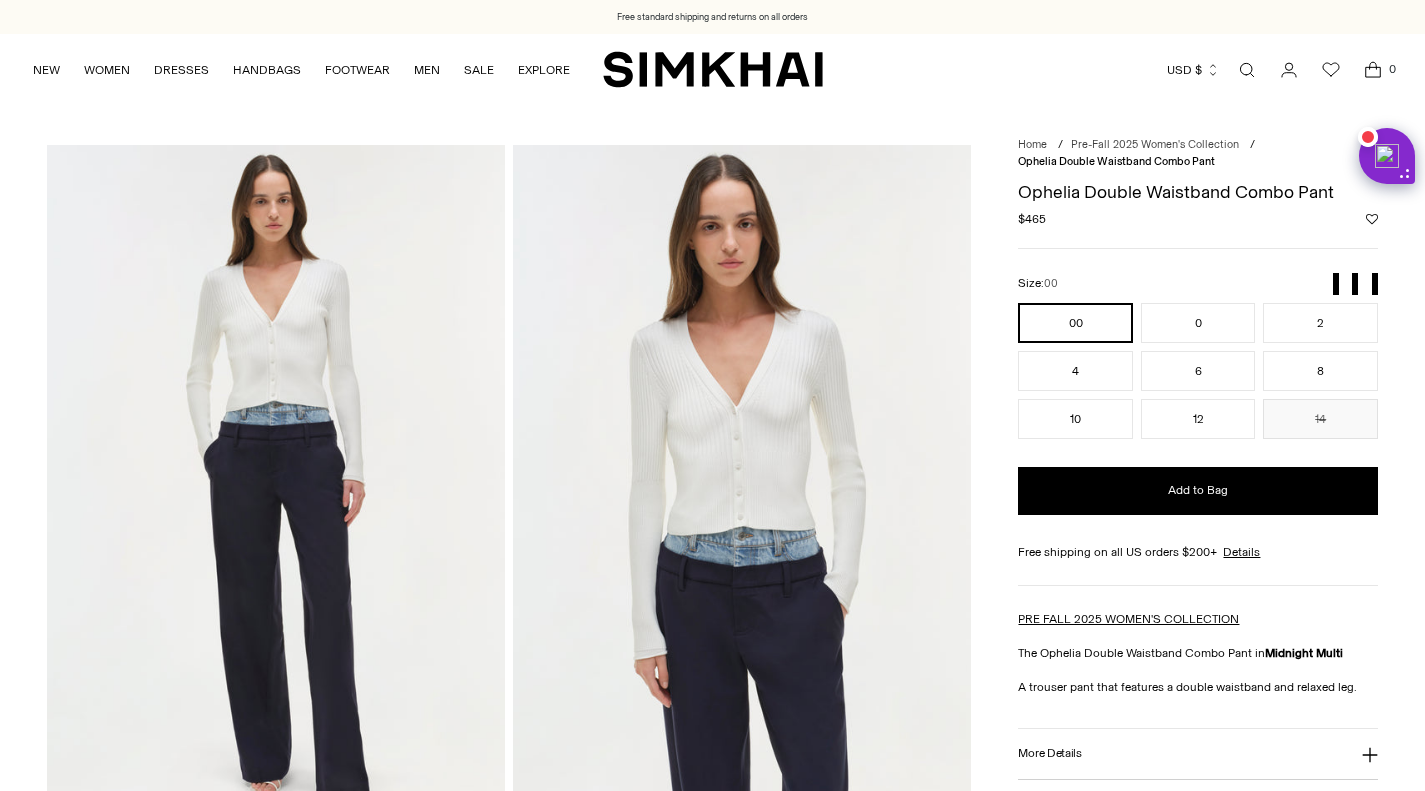 scroll, scrollTop: 0, scrollLeft: 0, axis: both 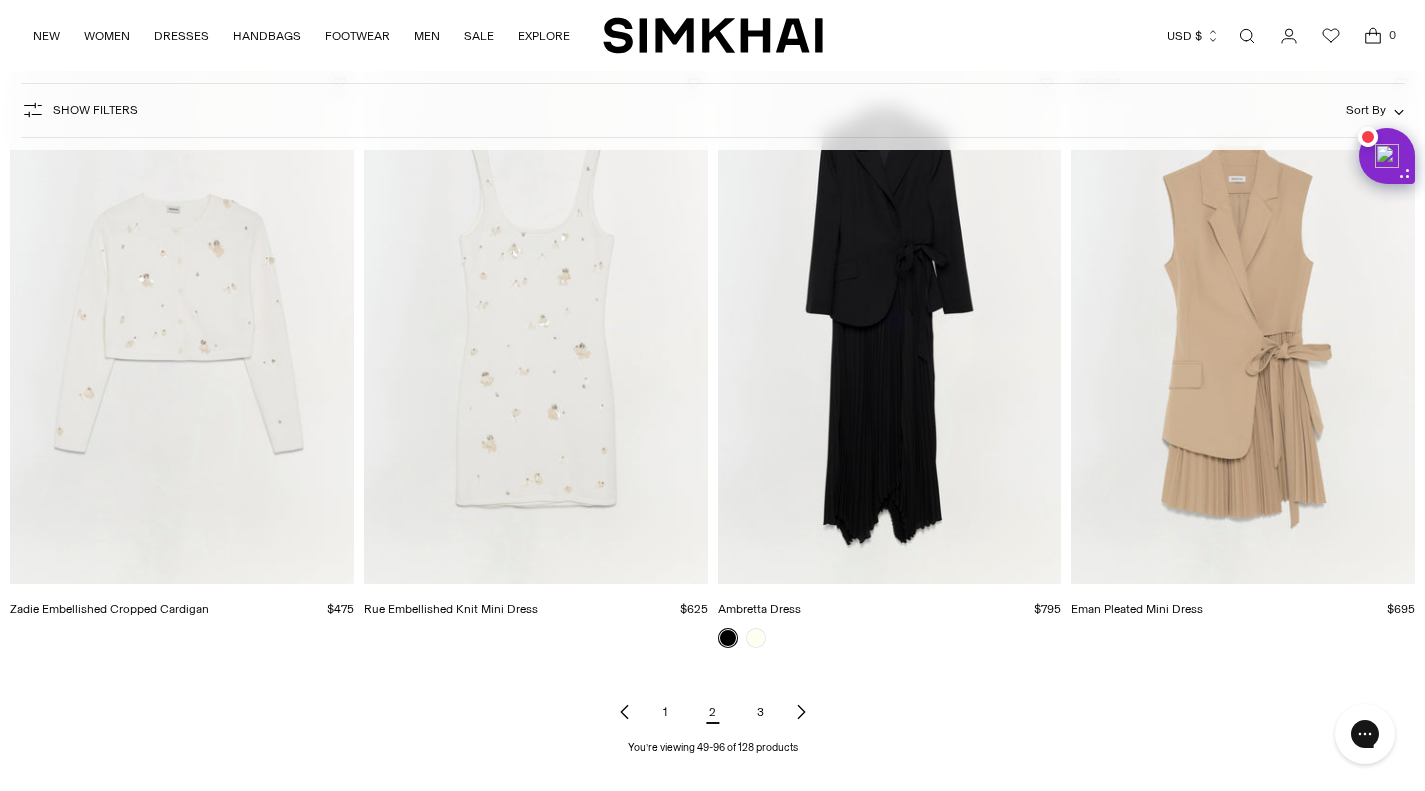 click on "3" at bounding box center (761, 712) 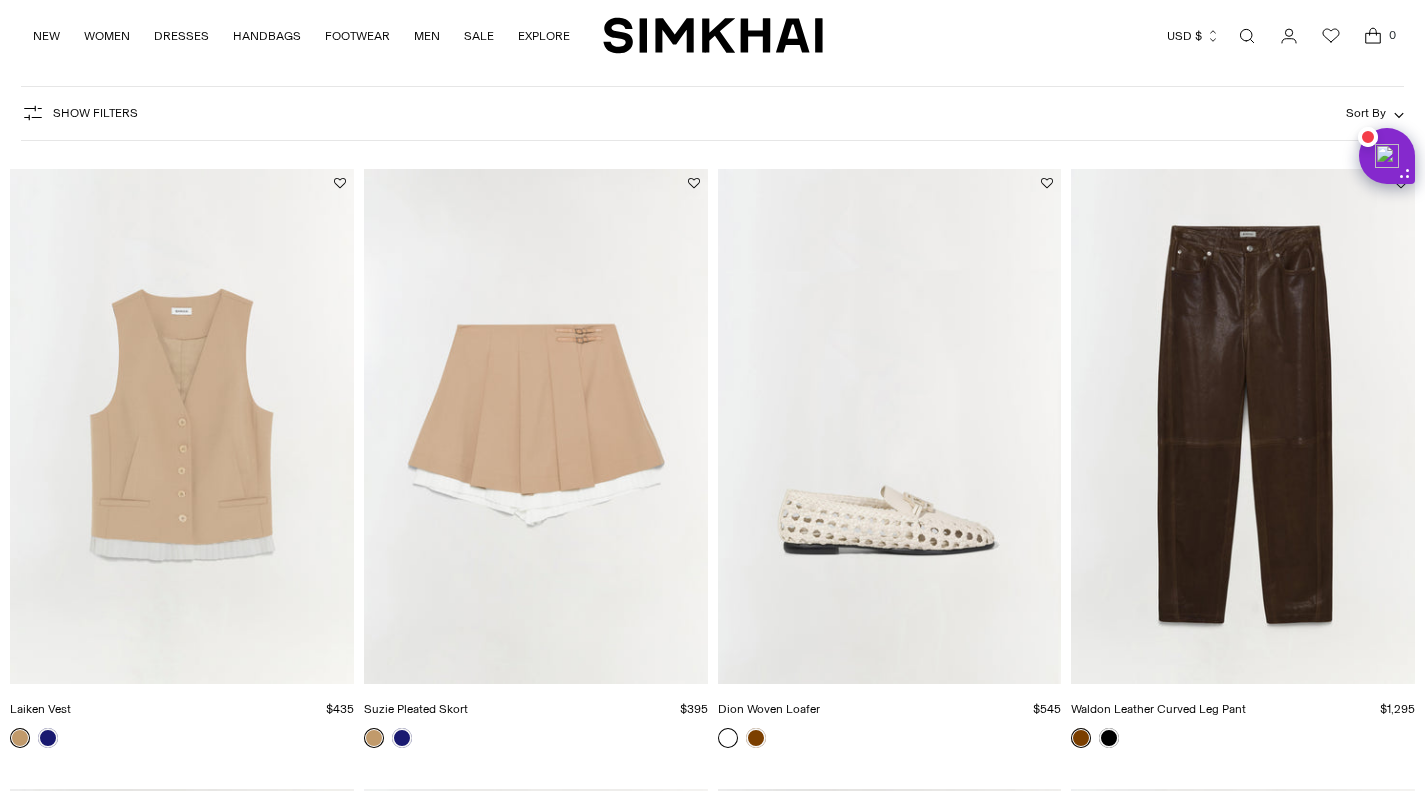 scroll, scrollTop: 110, scrollLeft: 0, axis: vertical 